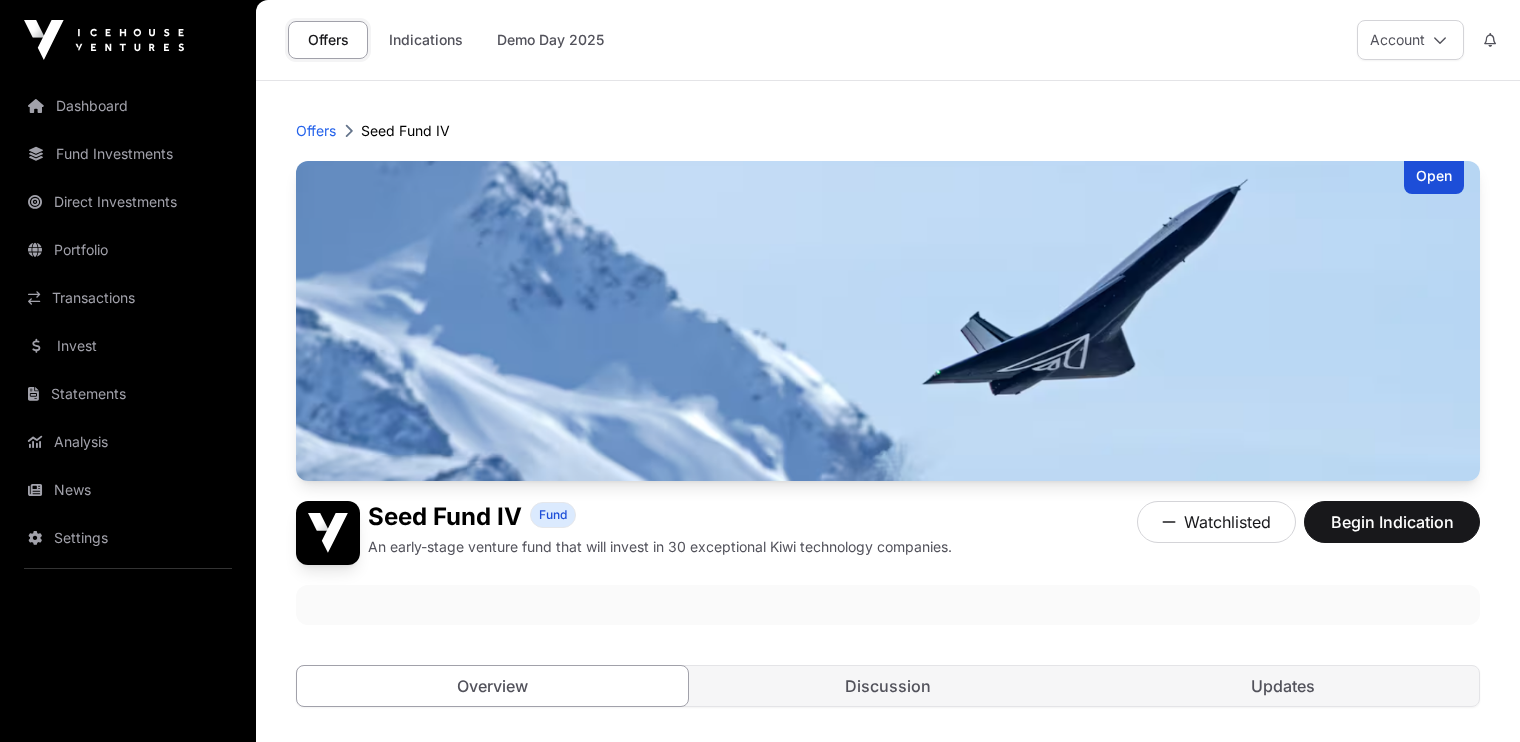 scroll, scrollTop: 599, scrollLeft: 0, axis: vertical 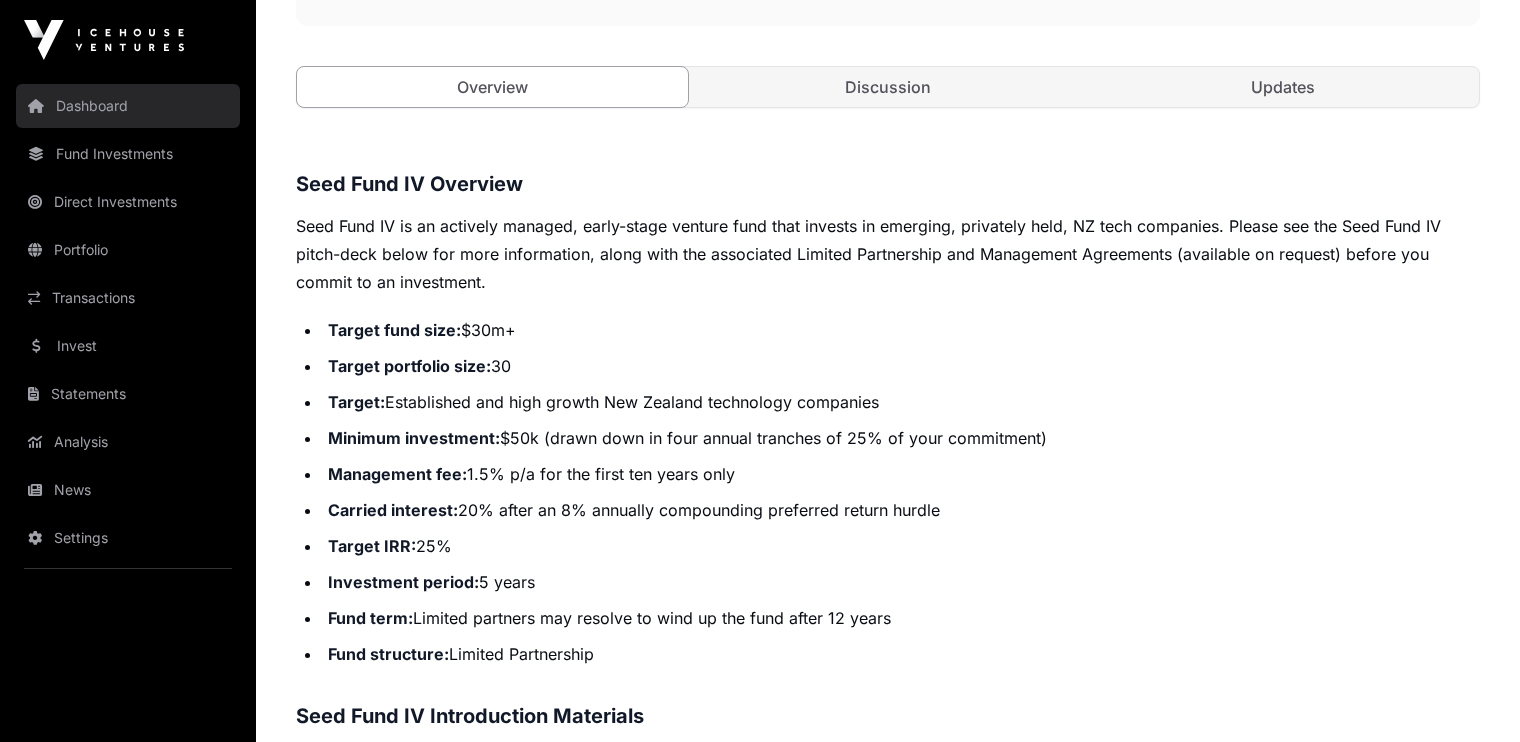 click on "Dashboard" 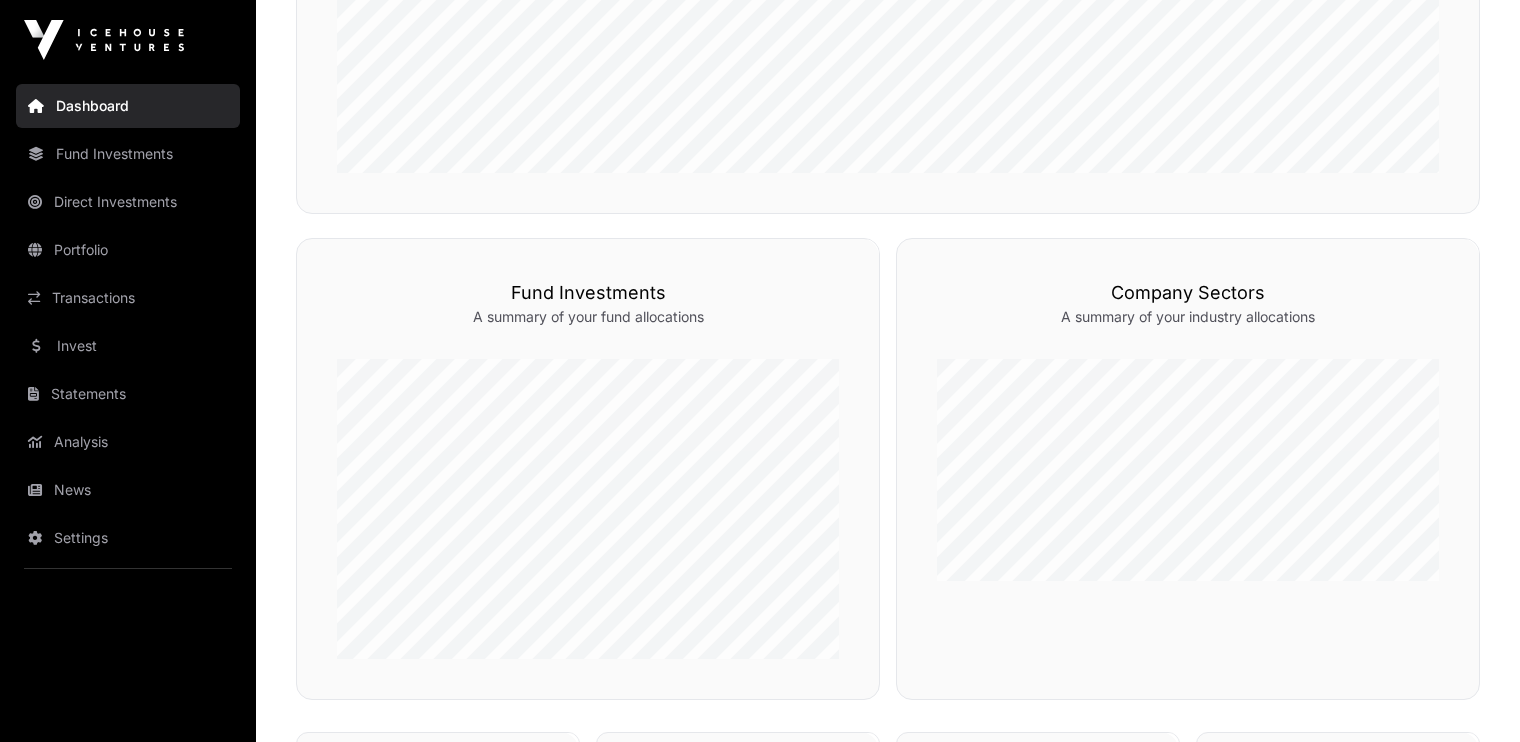 scroll, scrollTop: 580, scrollLeft: 0, axis: vertical 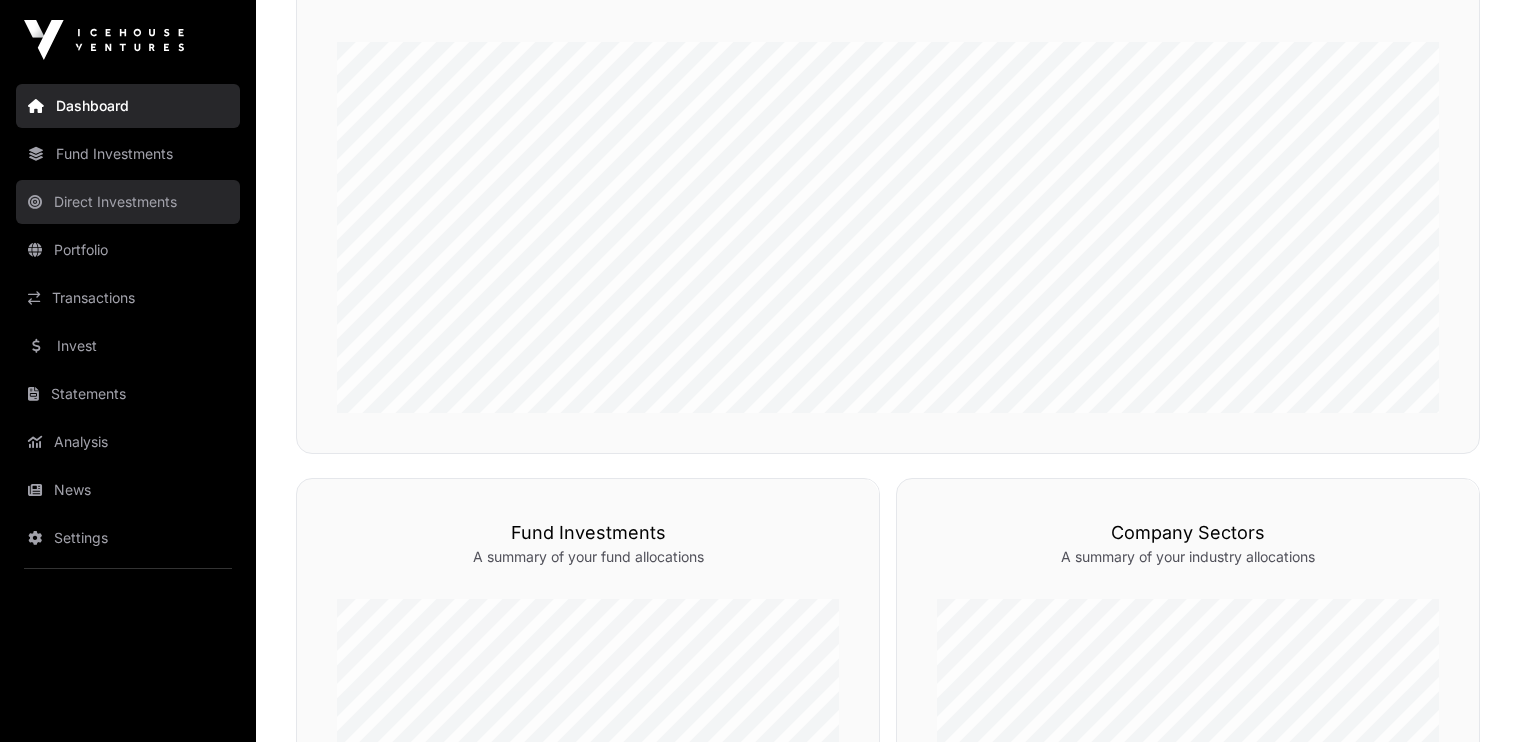 click on "Direct Investments" 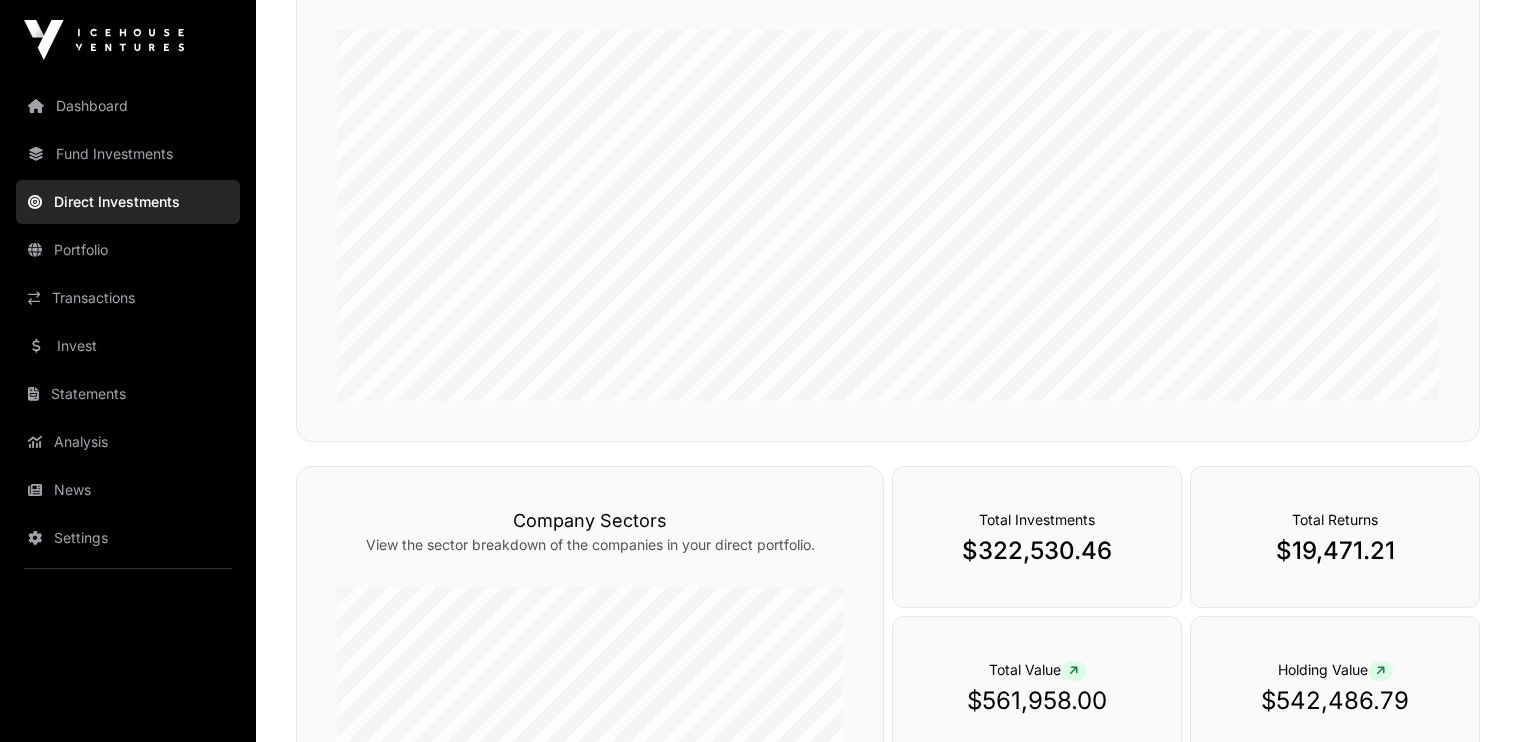 scroll, scrollTop: 280, scrollLeft: 0, axis: vertical 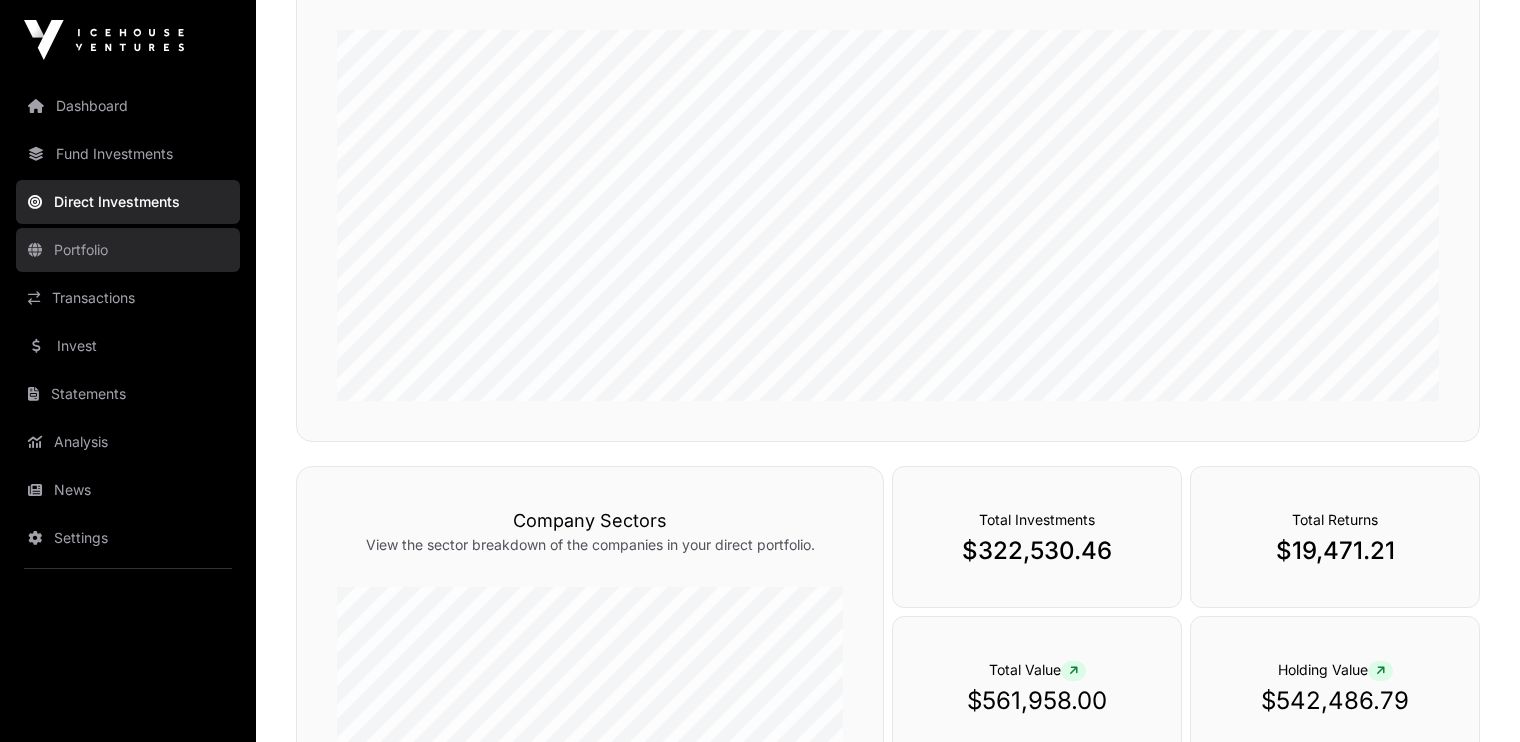 click on "Portfolio" 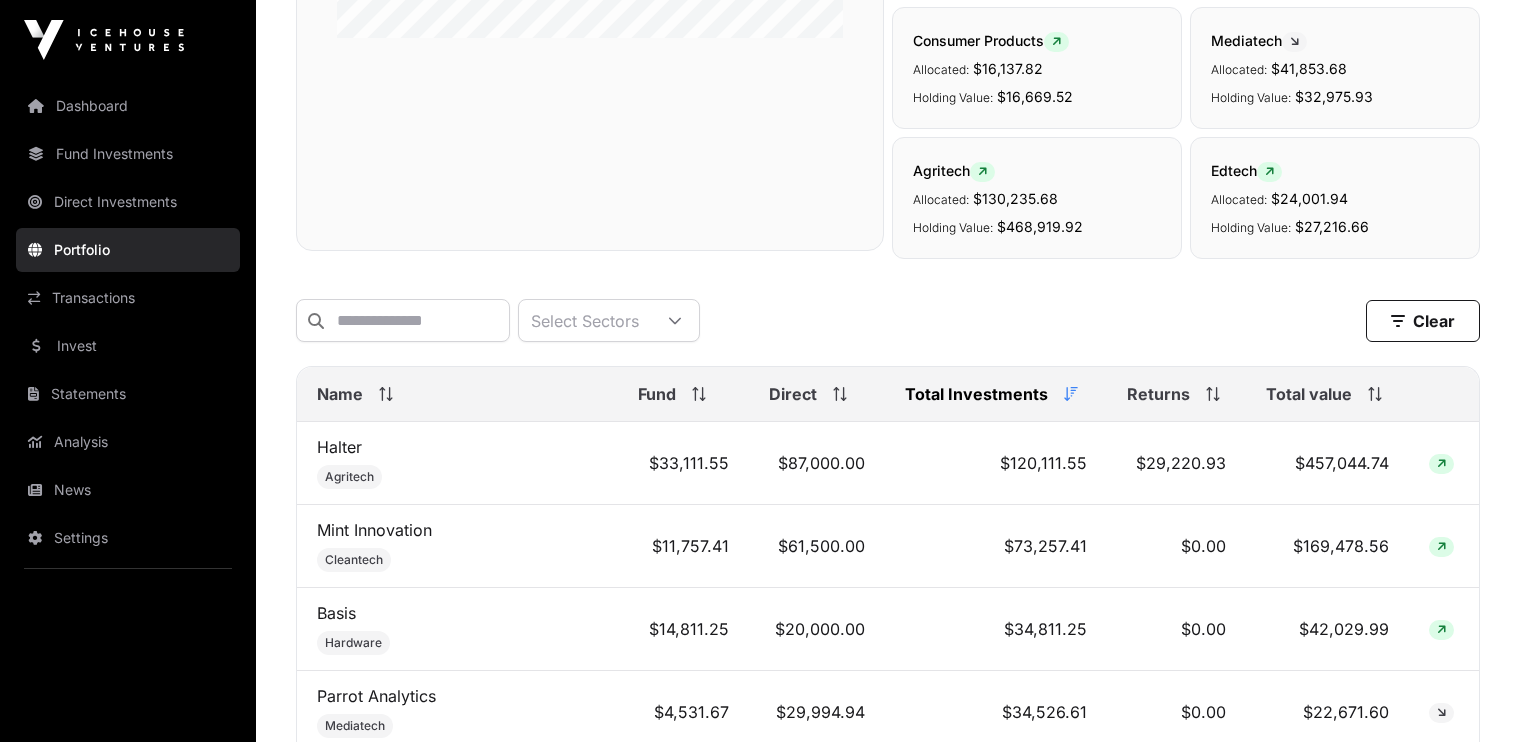 scroll, scrollTop: 559, scrollLeft: 0, axis: vertical 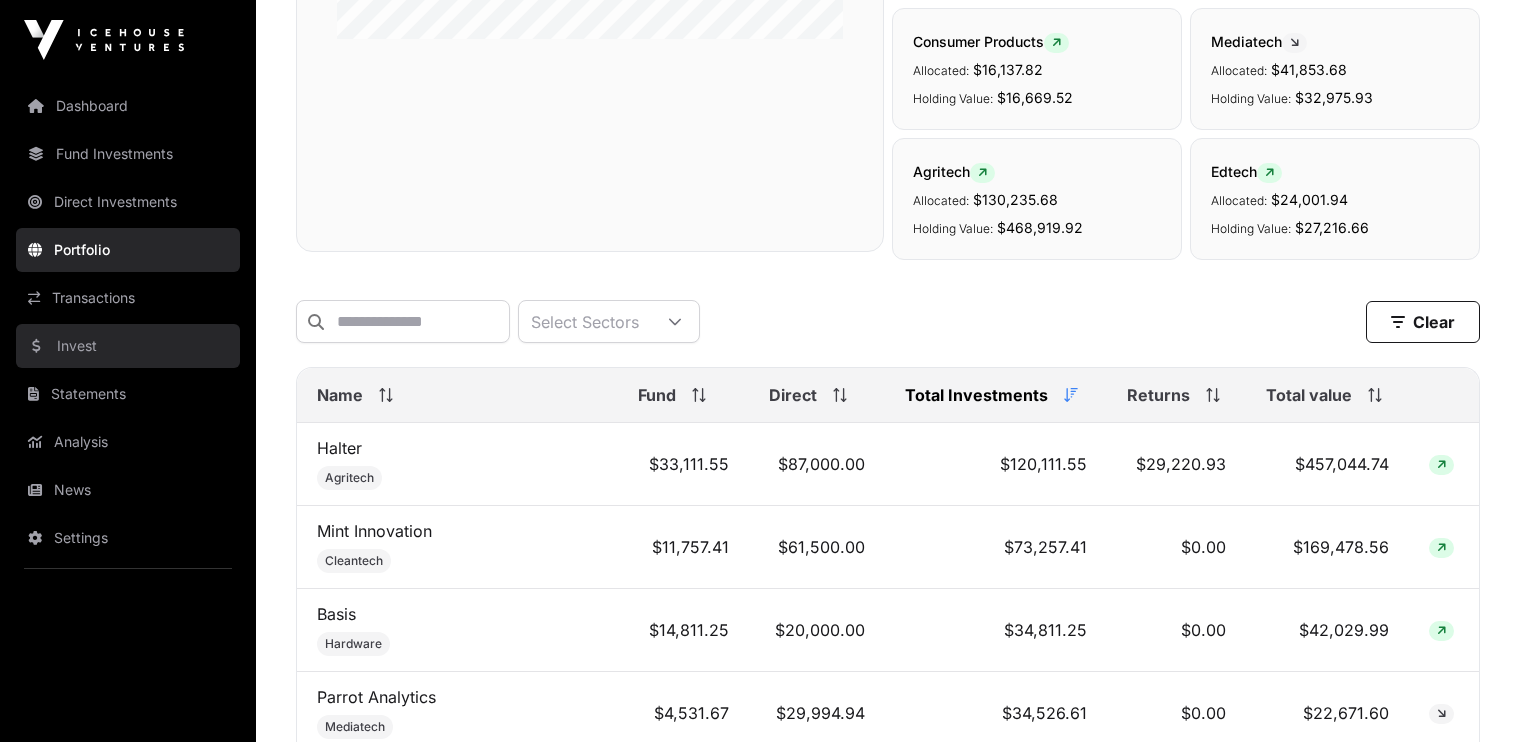 click on "Invest" 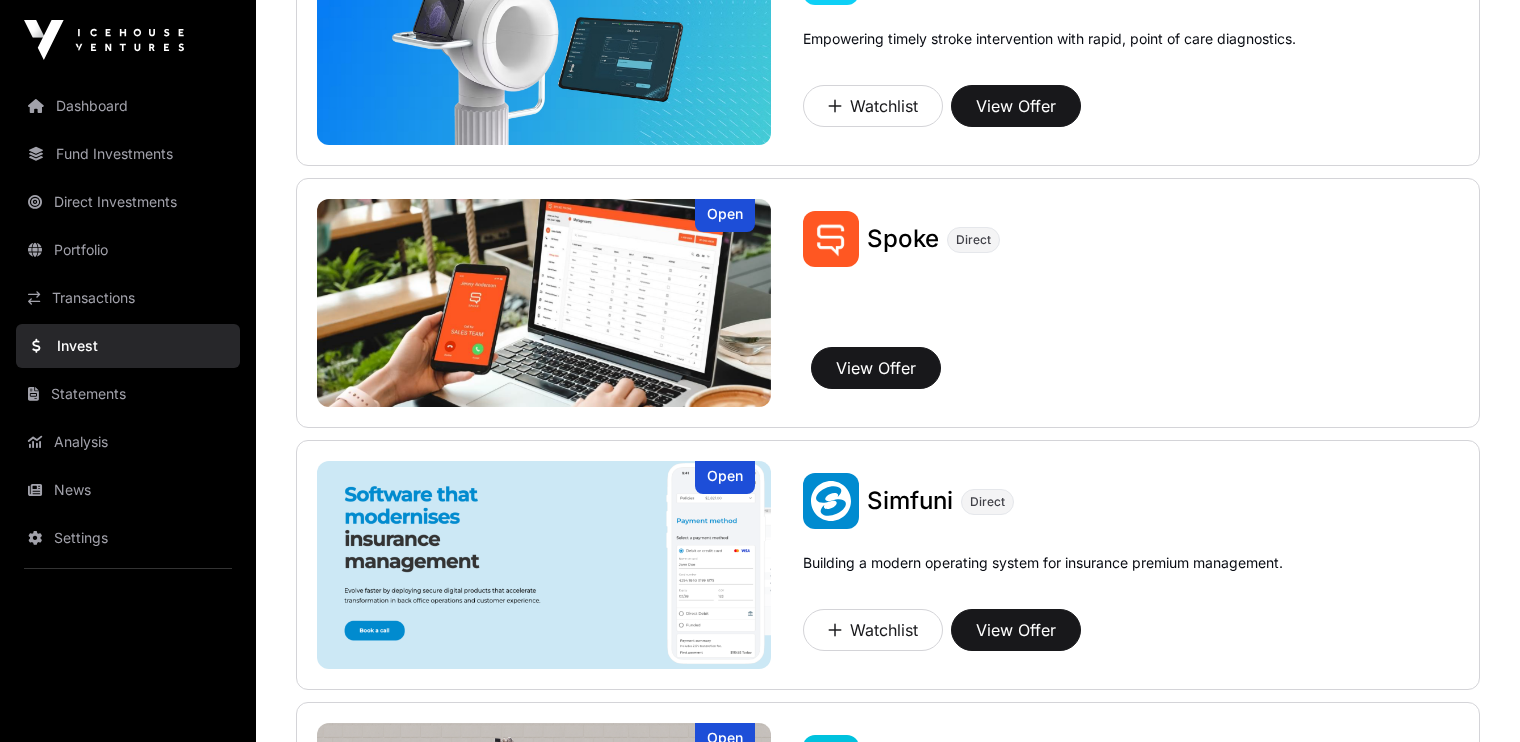 scroll, scrollTop: 2700, scrollLeft: 0, axis: vertical 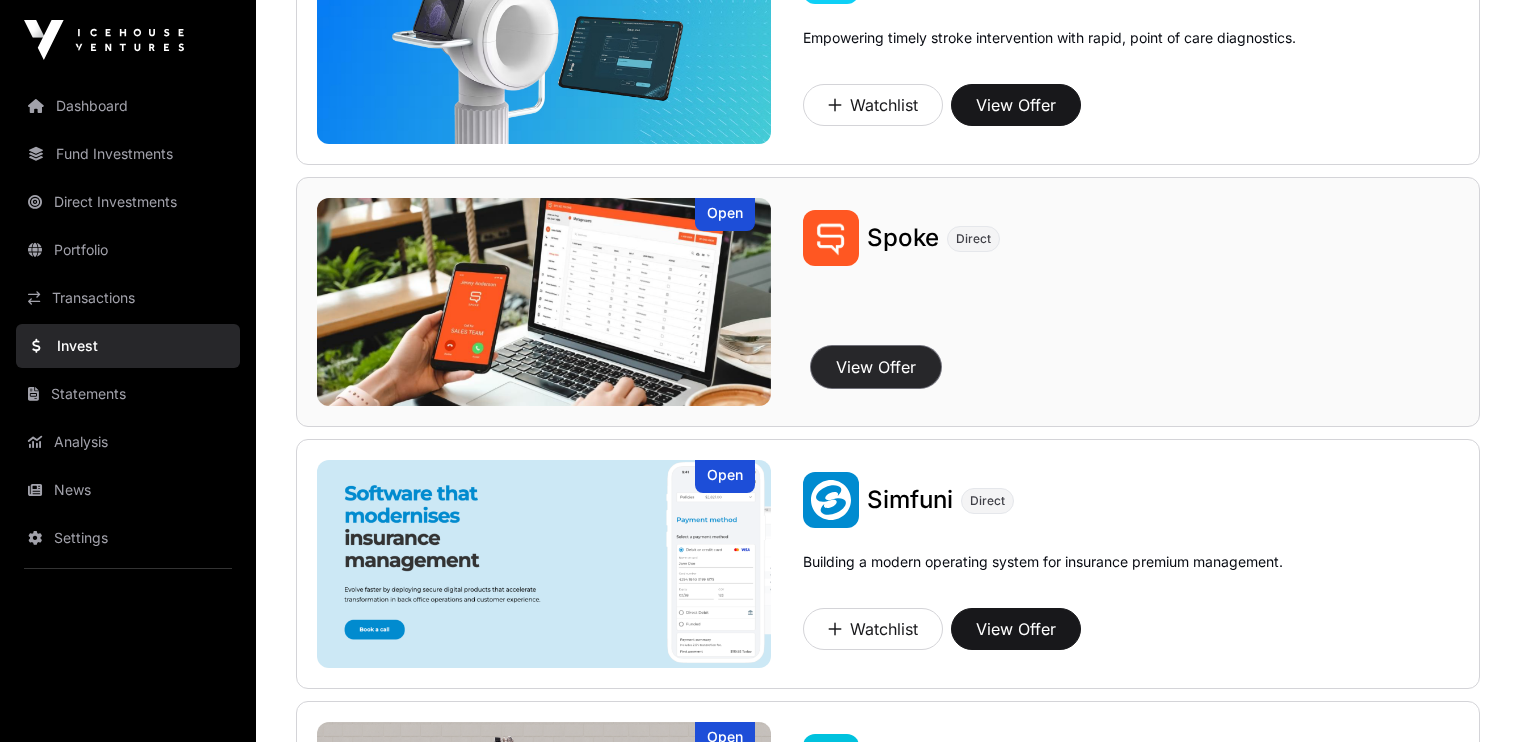 click on "View Offer" 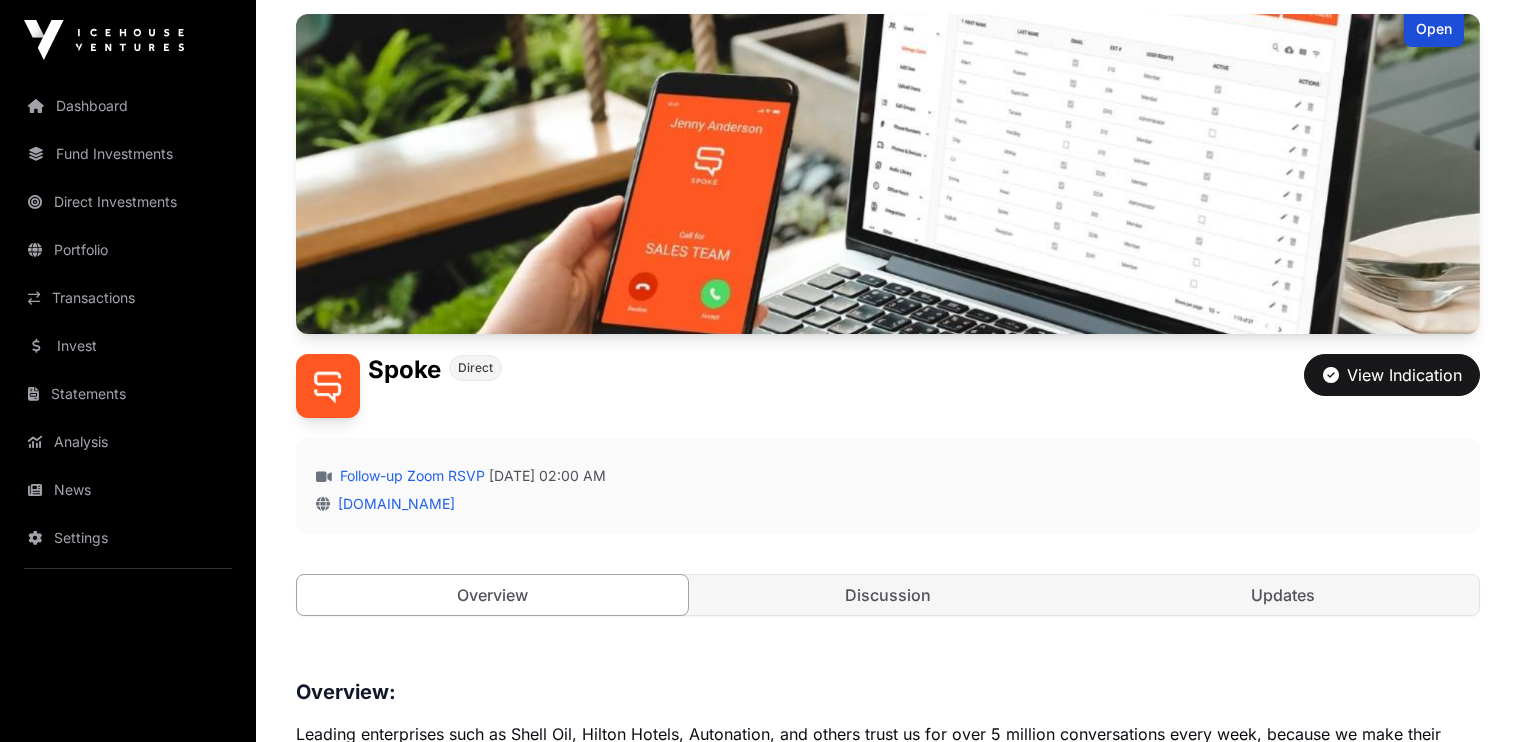 scroll, scrollTop: 112, scrollLeft: 0, axis: vertical 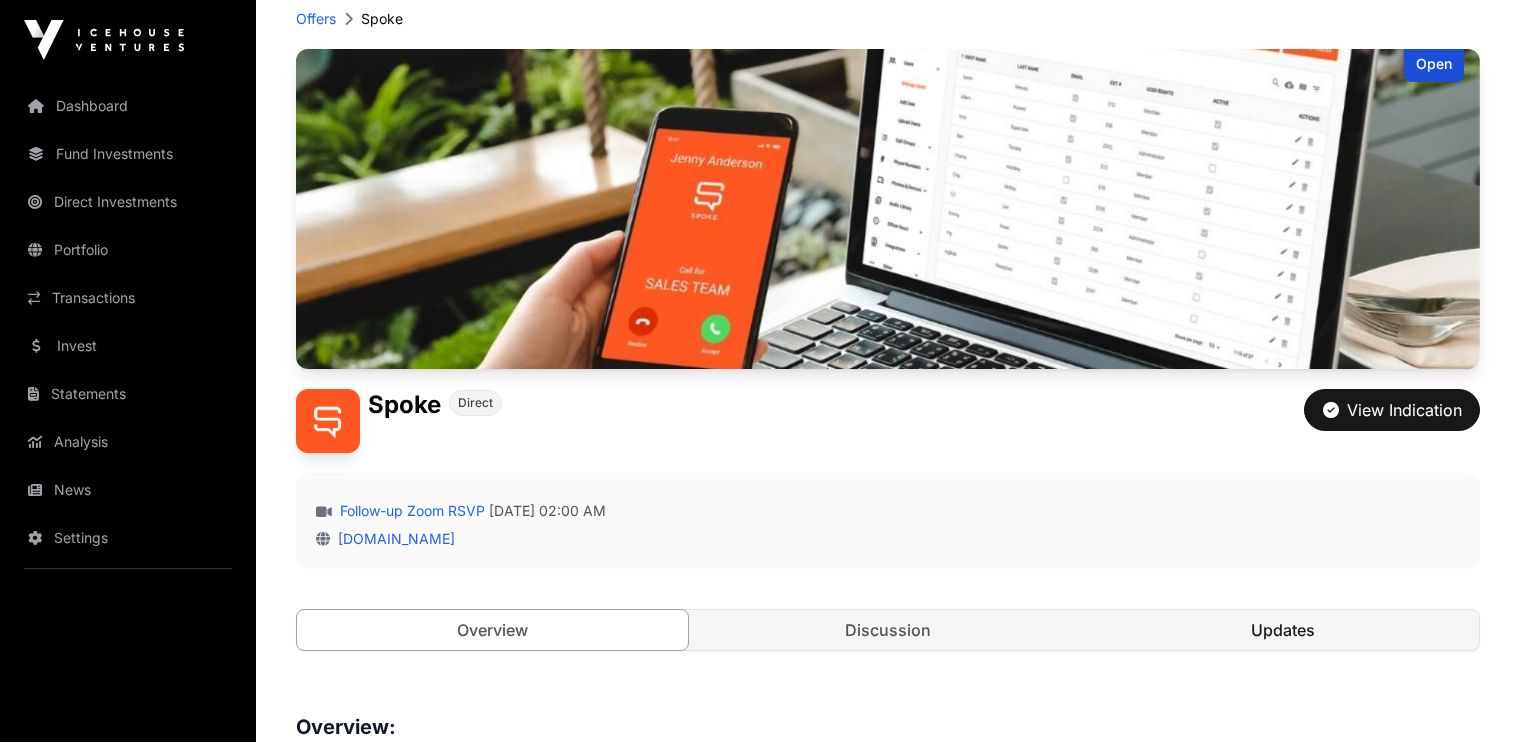 click on "Updates" 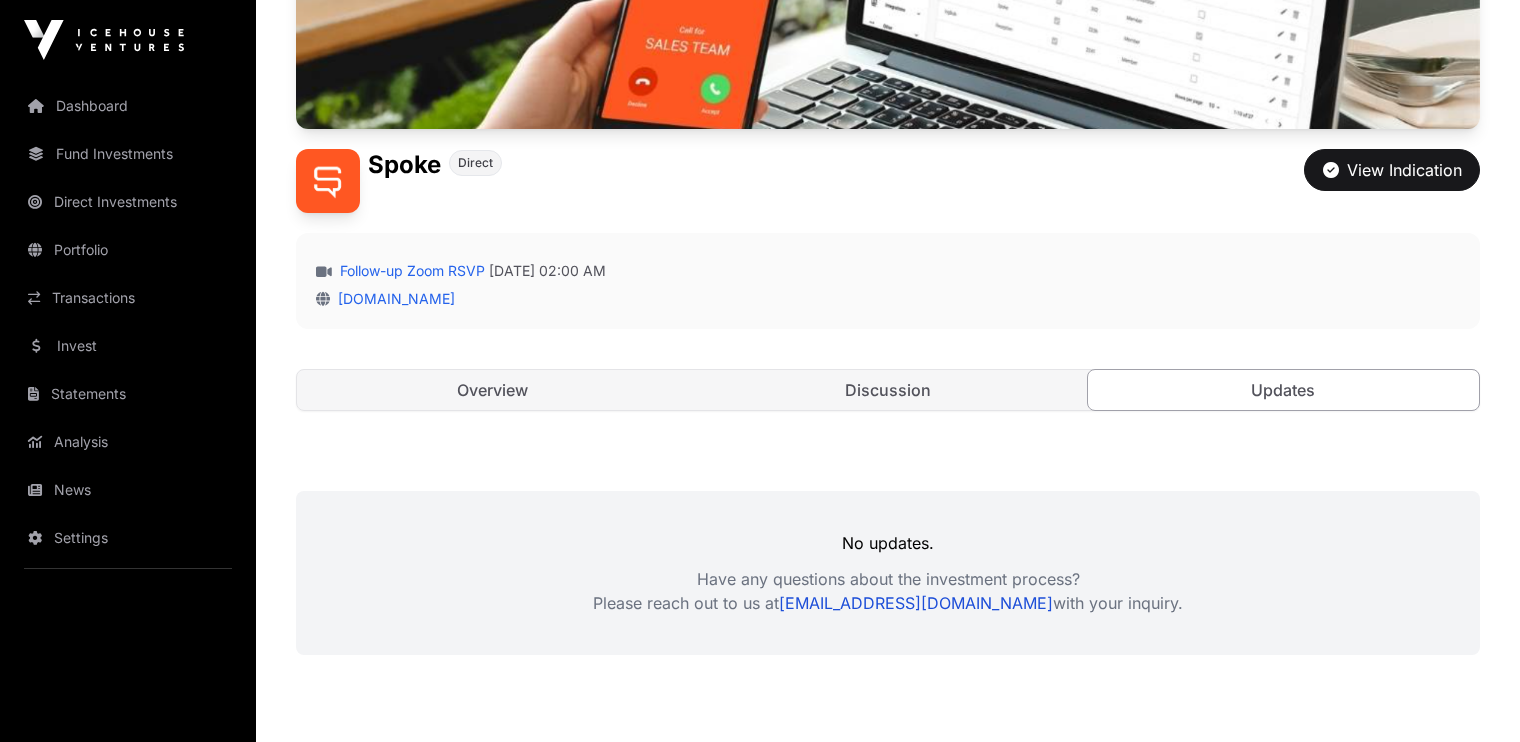 scroll, scrollTop: 380, scrollLeft: 0, axis: vertical 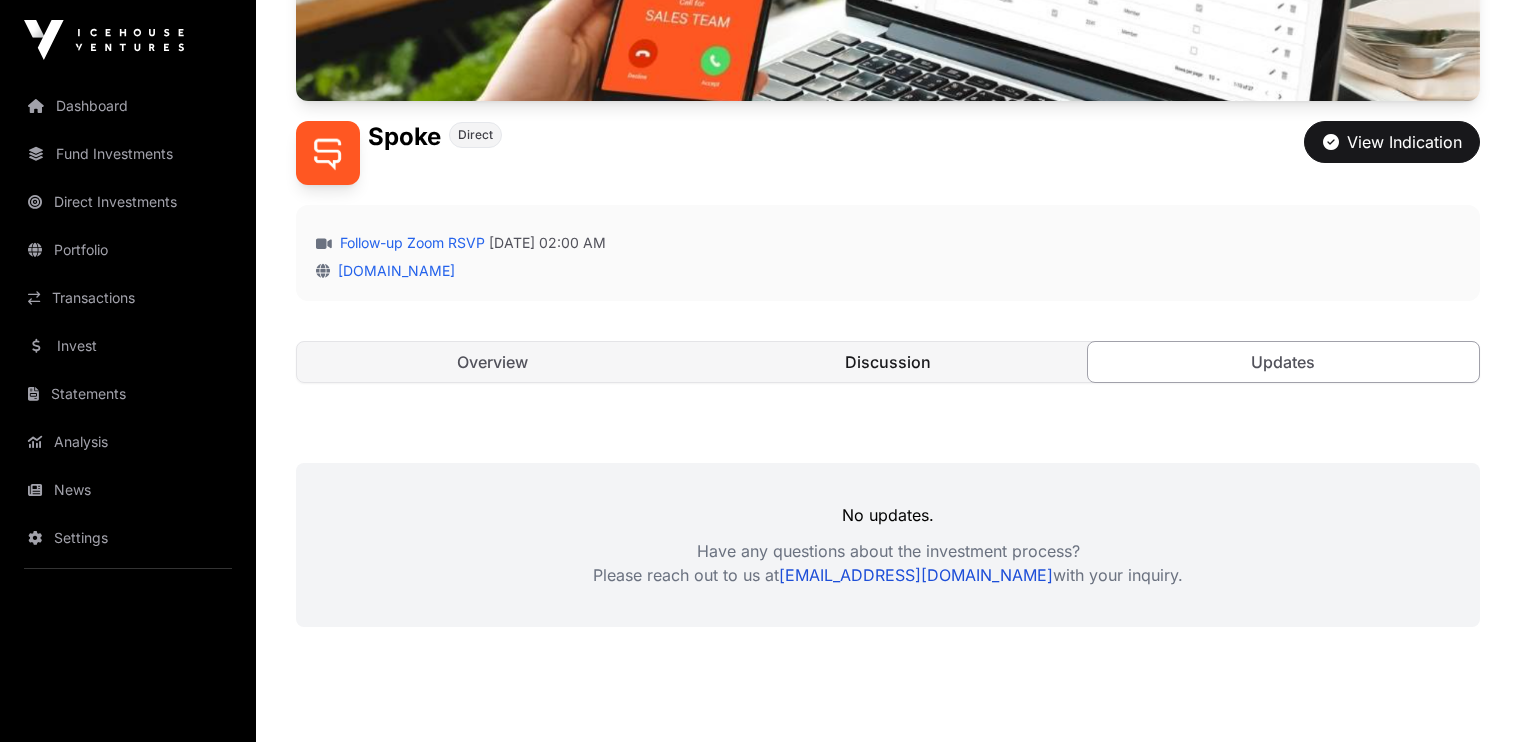 click on "Discussion" 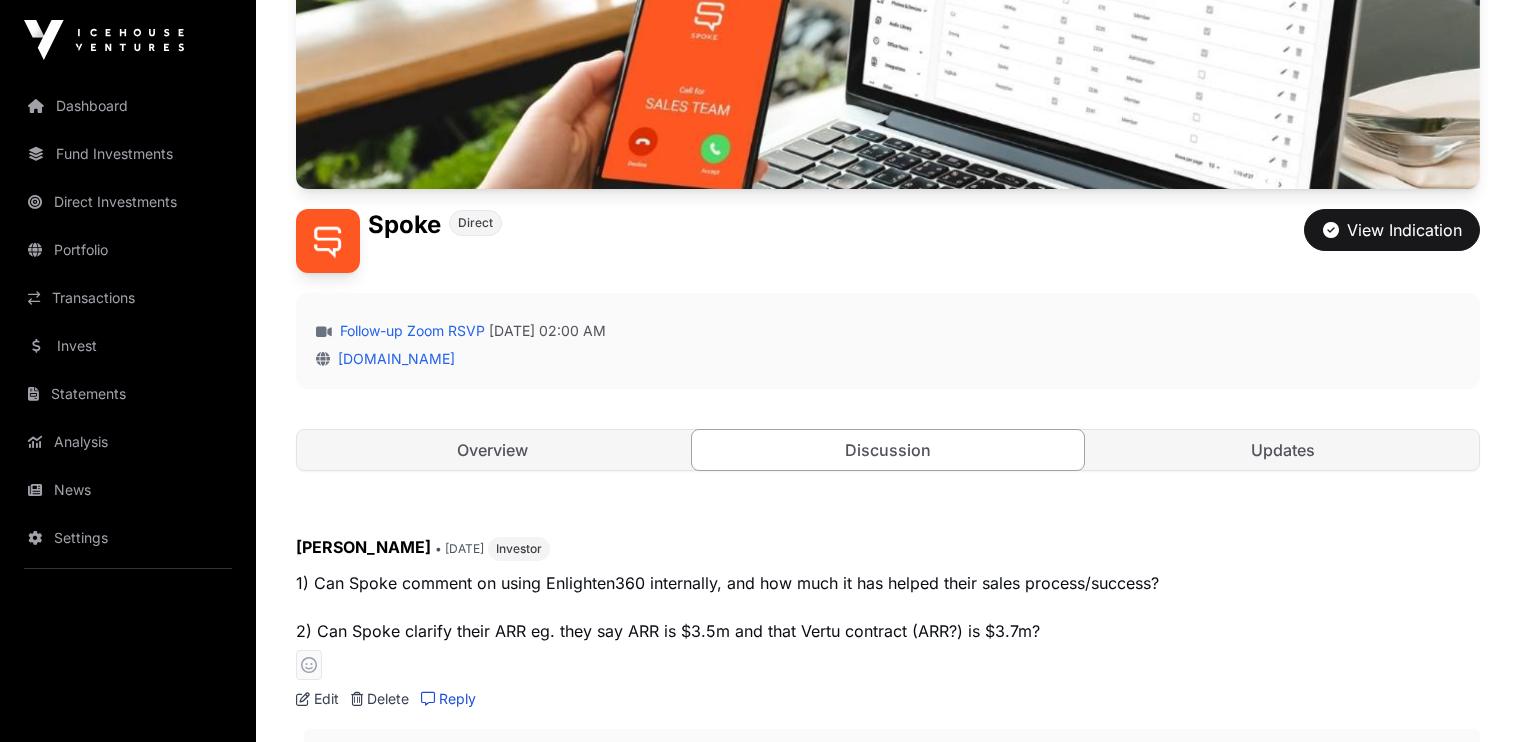 scroll, scrollTop: 291, scrollLeft: 0, axis: vertical 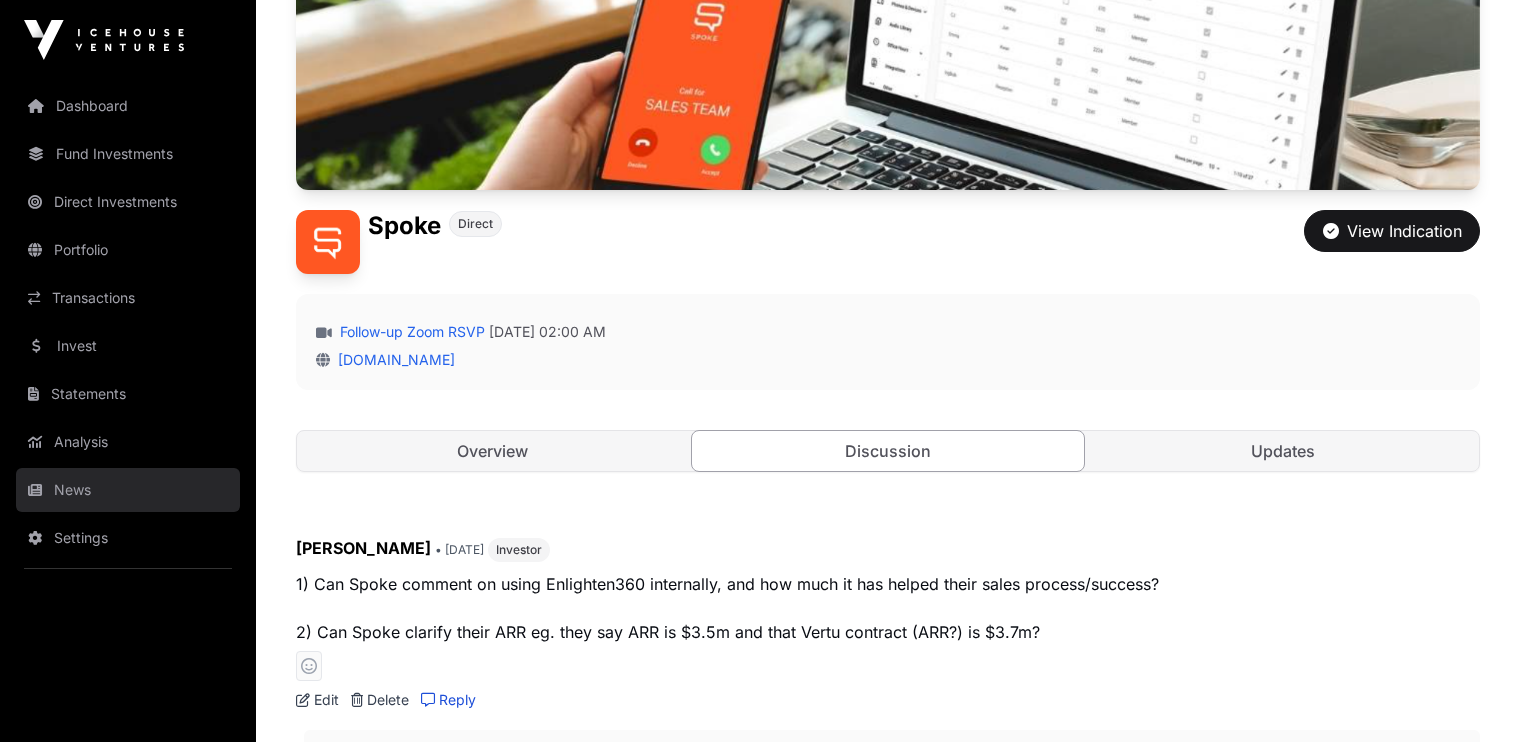 click on "News" 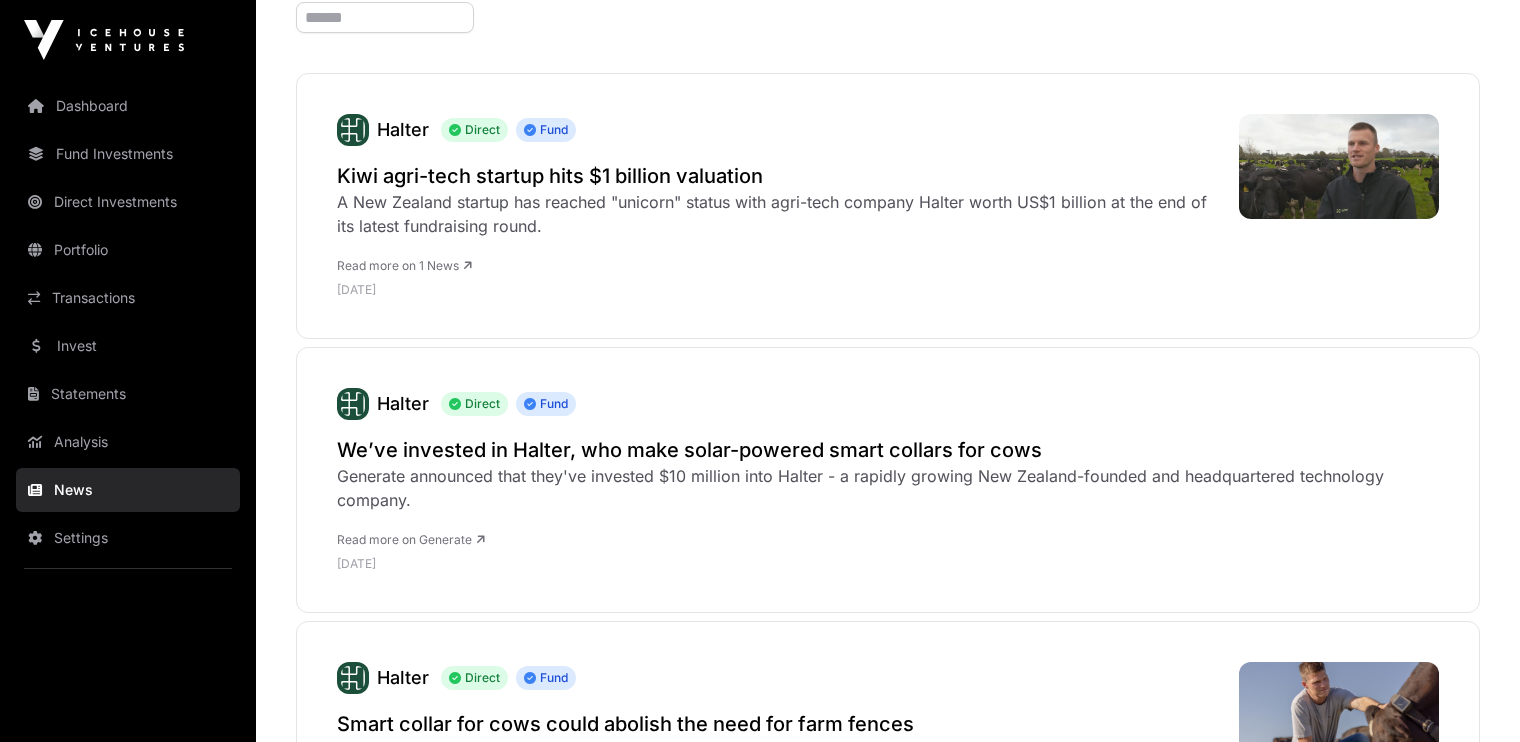 scroll, scrollTop: 0, scrollLeft: 0, axis: both 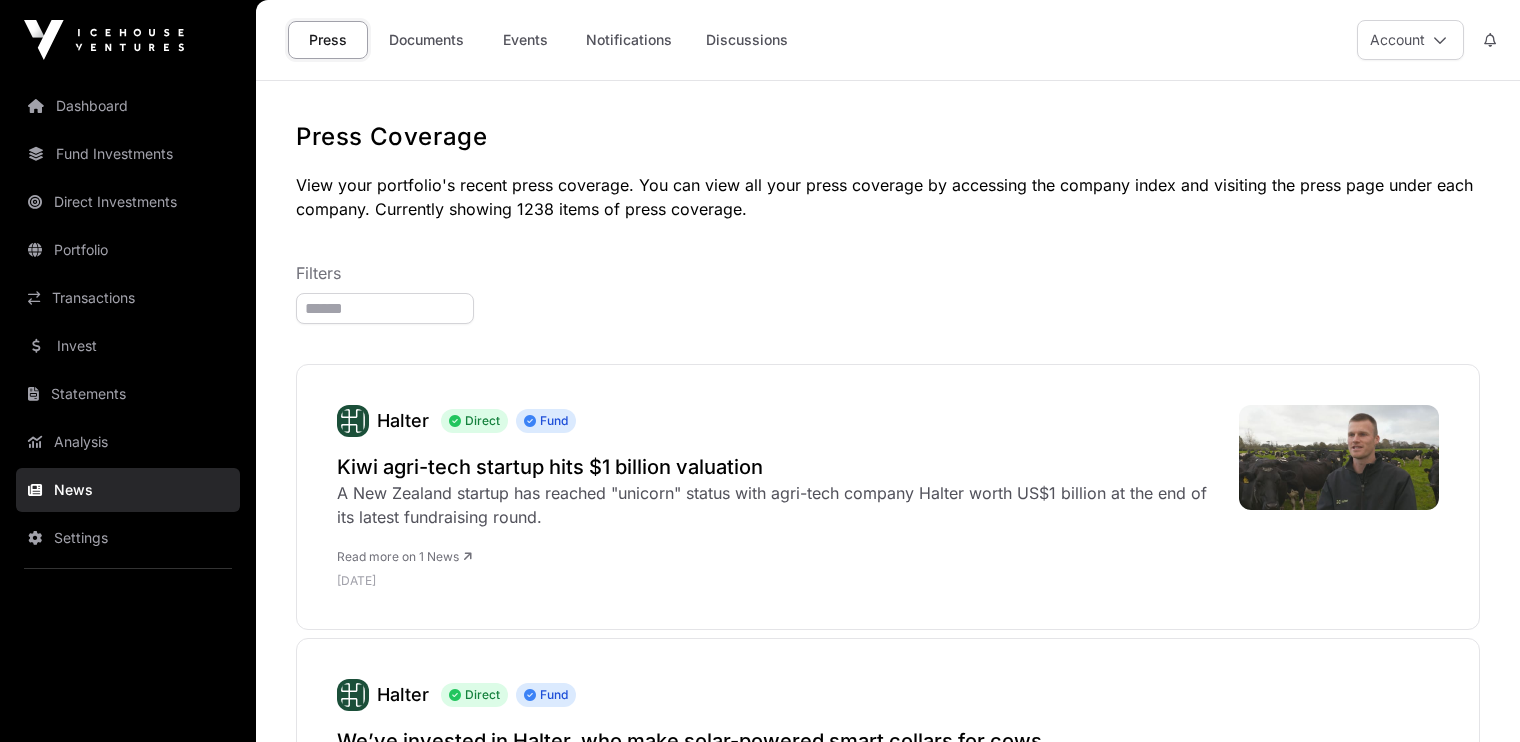 click on "News" 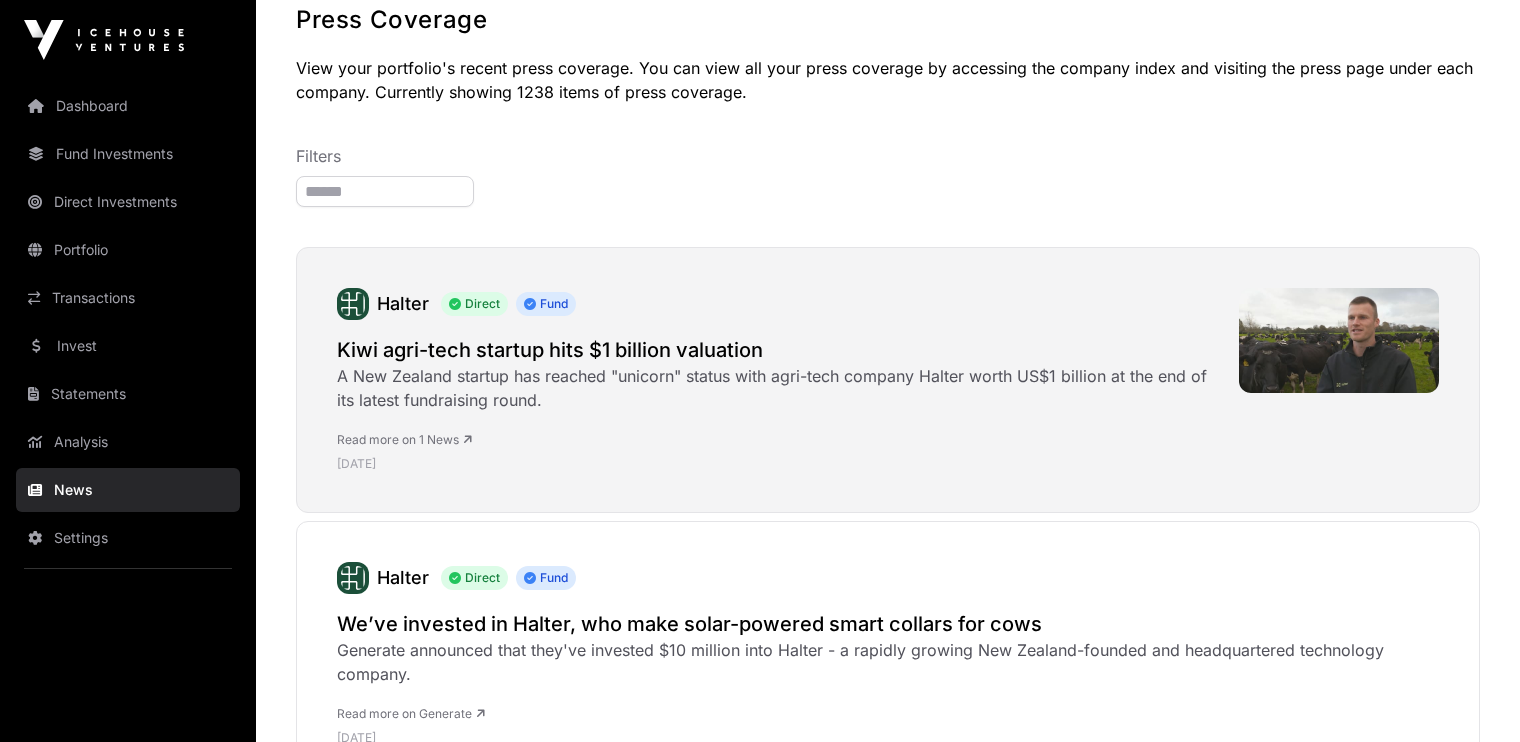 scroll, scrollTop: 0, scrollLeft: 0, axis: both 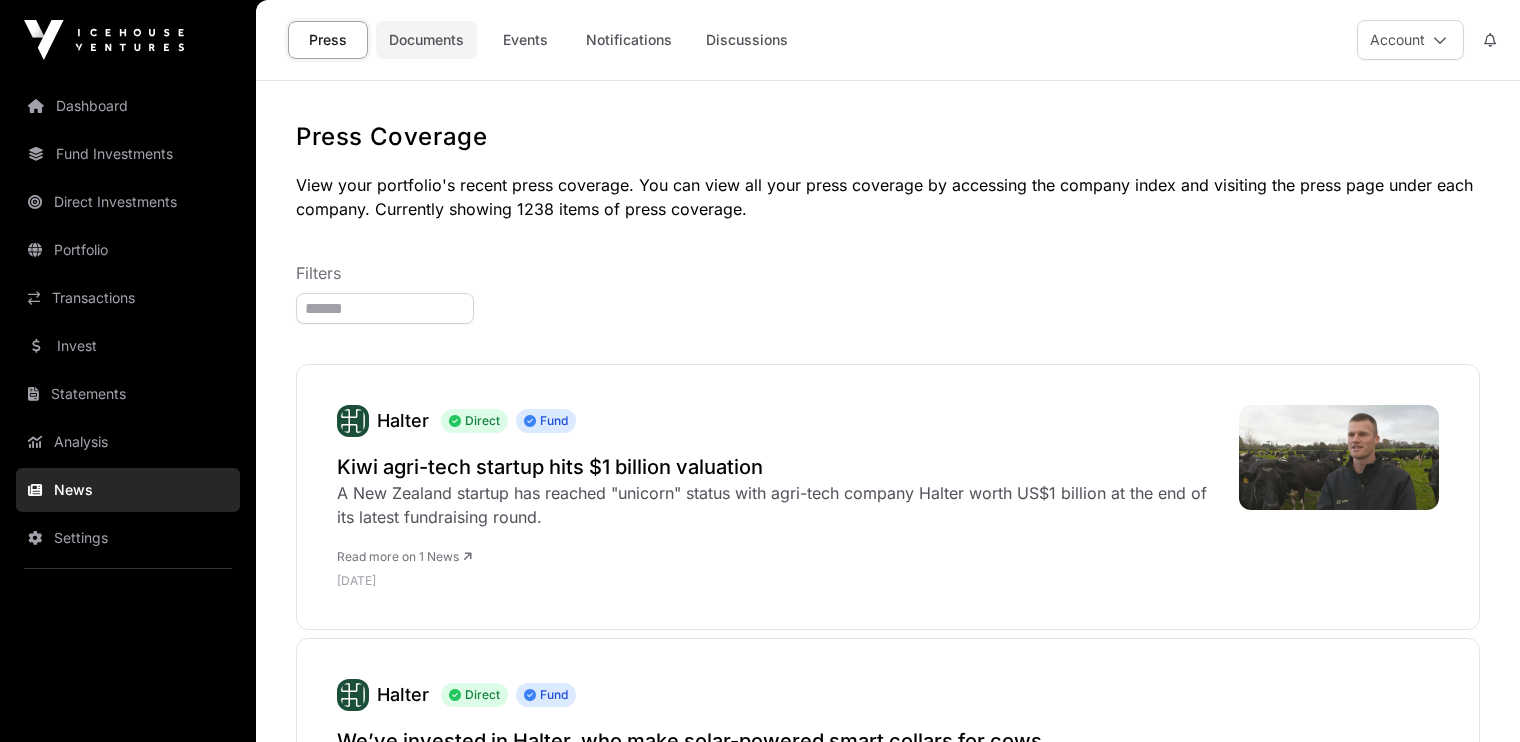 click on "Documents" 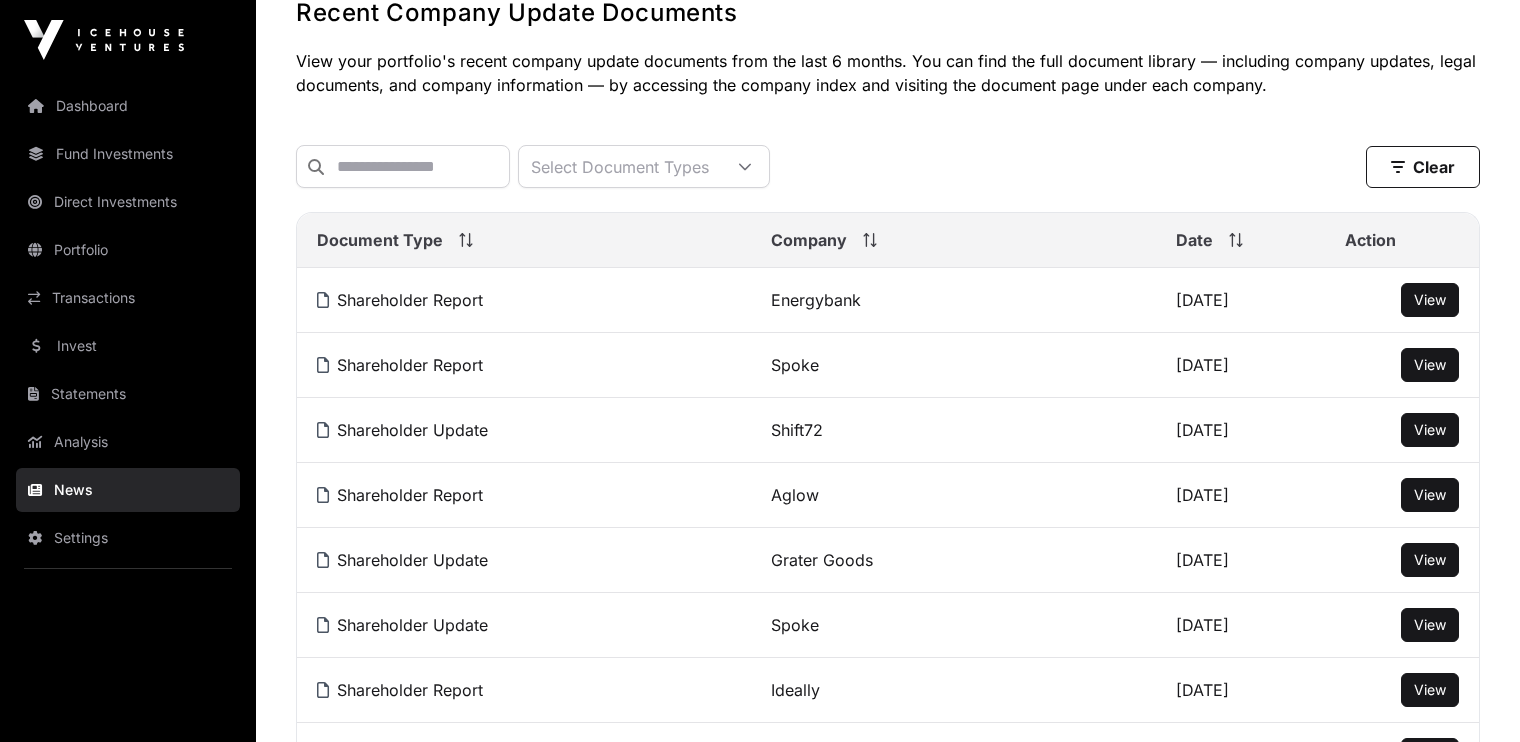 scroll, scrollTop: 124, scrollLeft: 0, axis: vertical 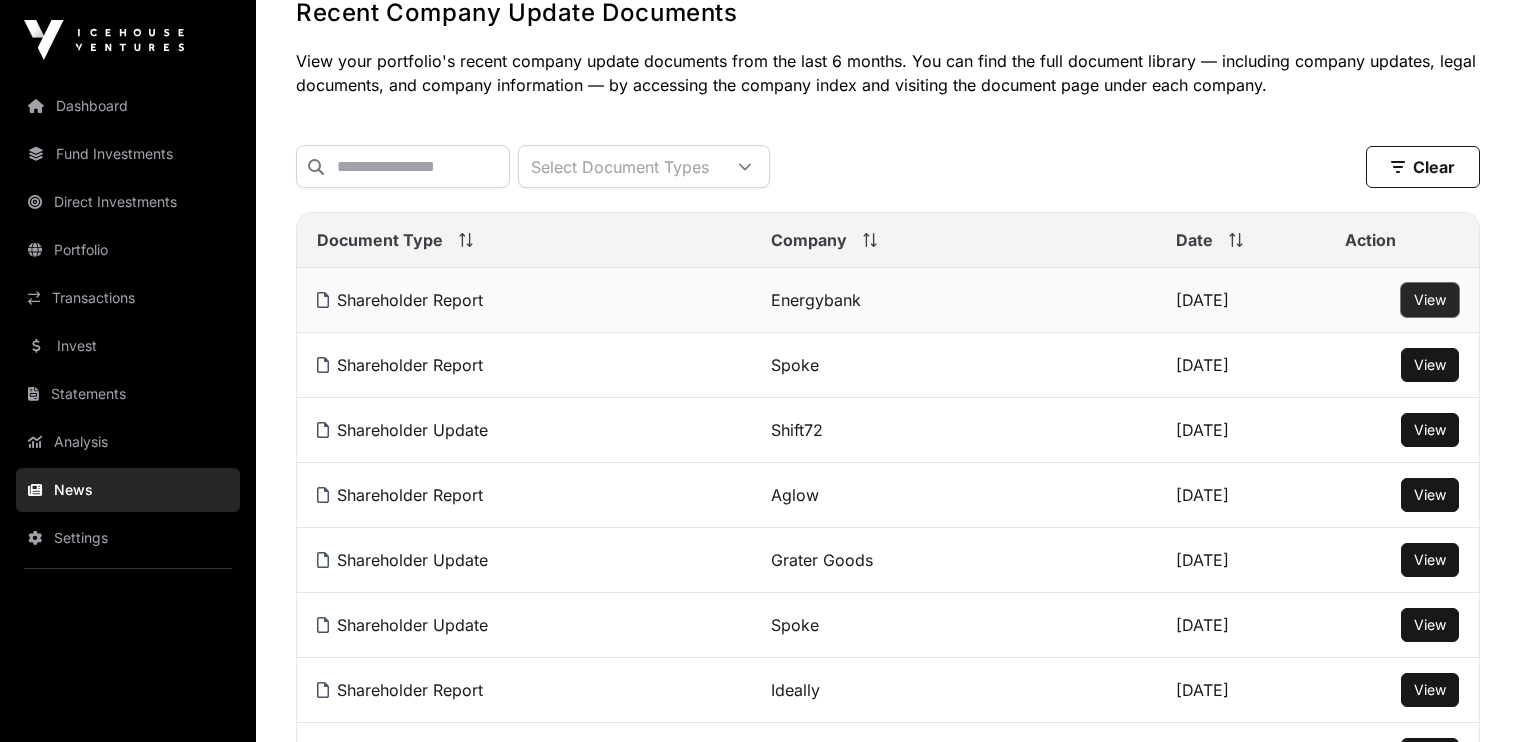 click on "View" 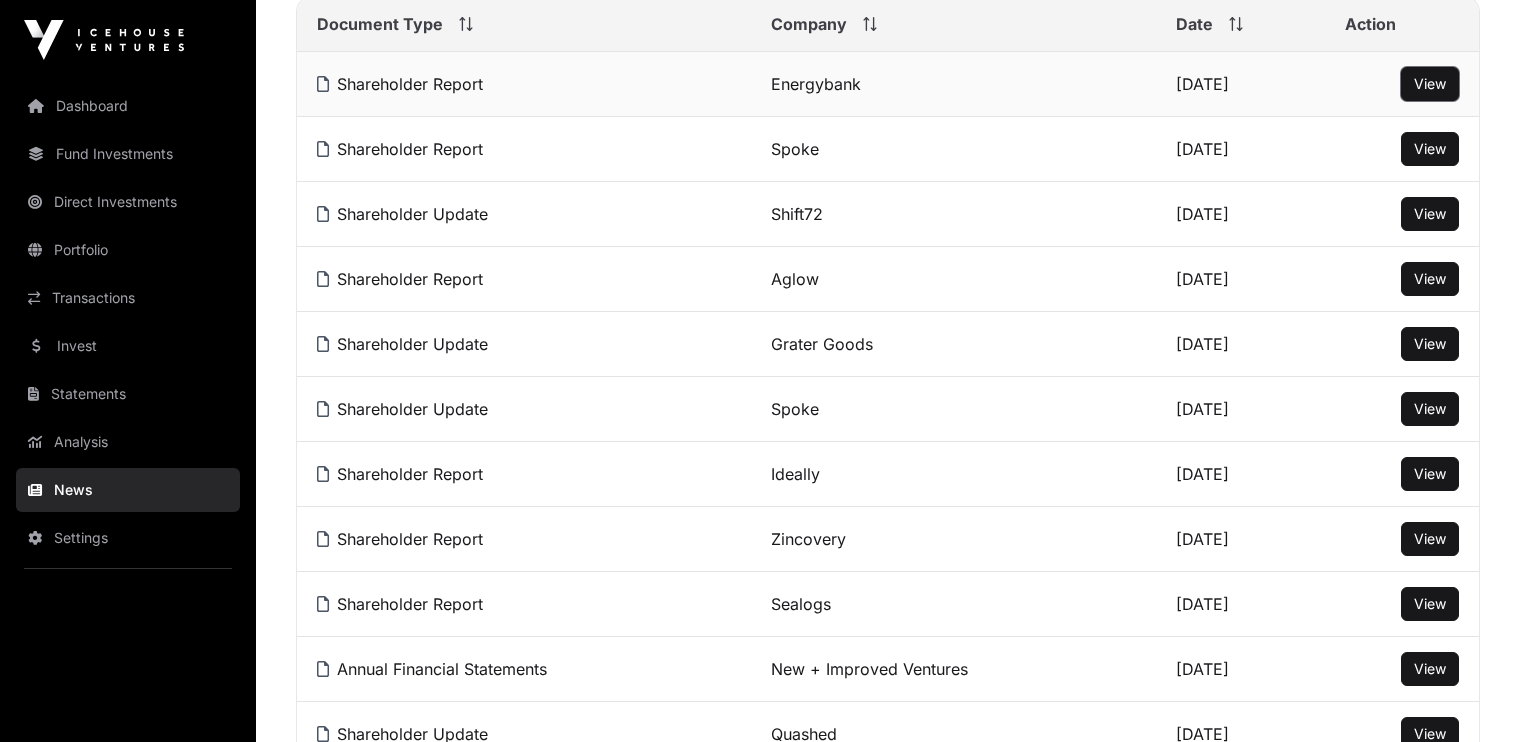 scroll, scrollTop: 339, scrollLeft: 0, axis: vertical 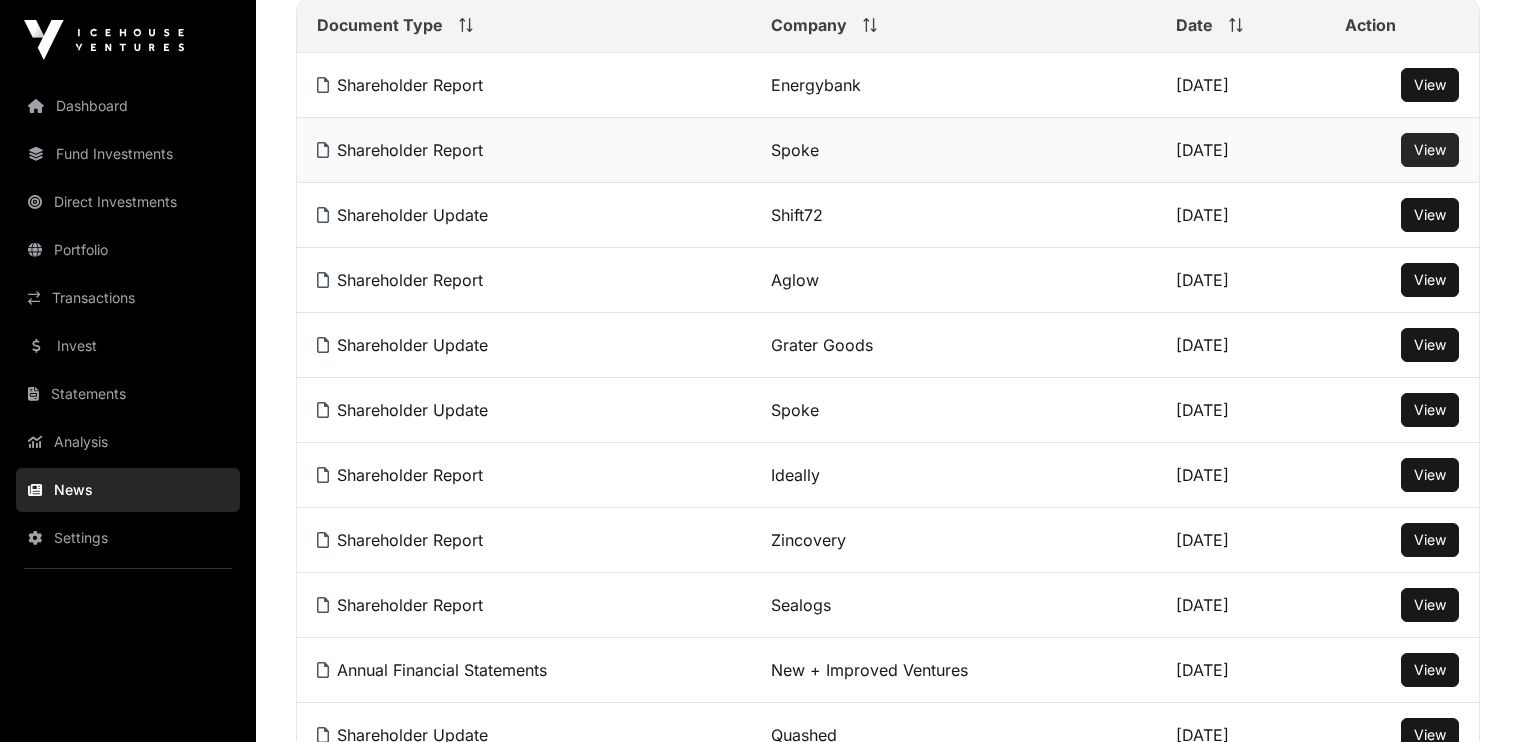 click on "View" 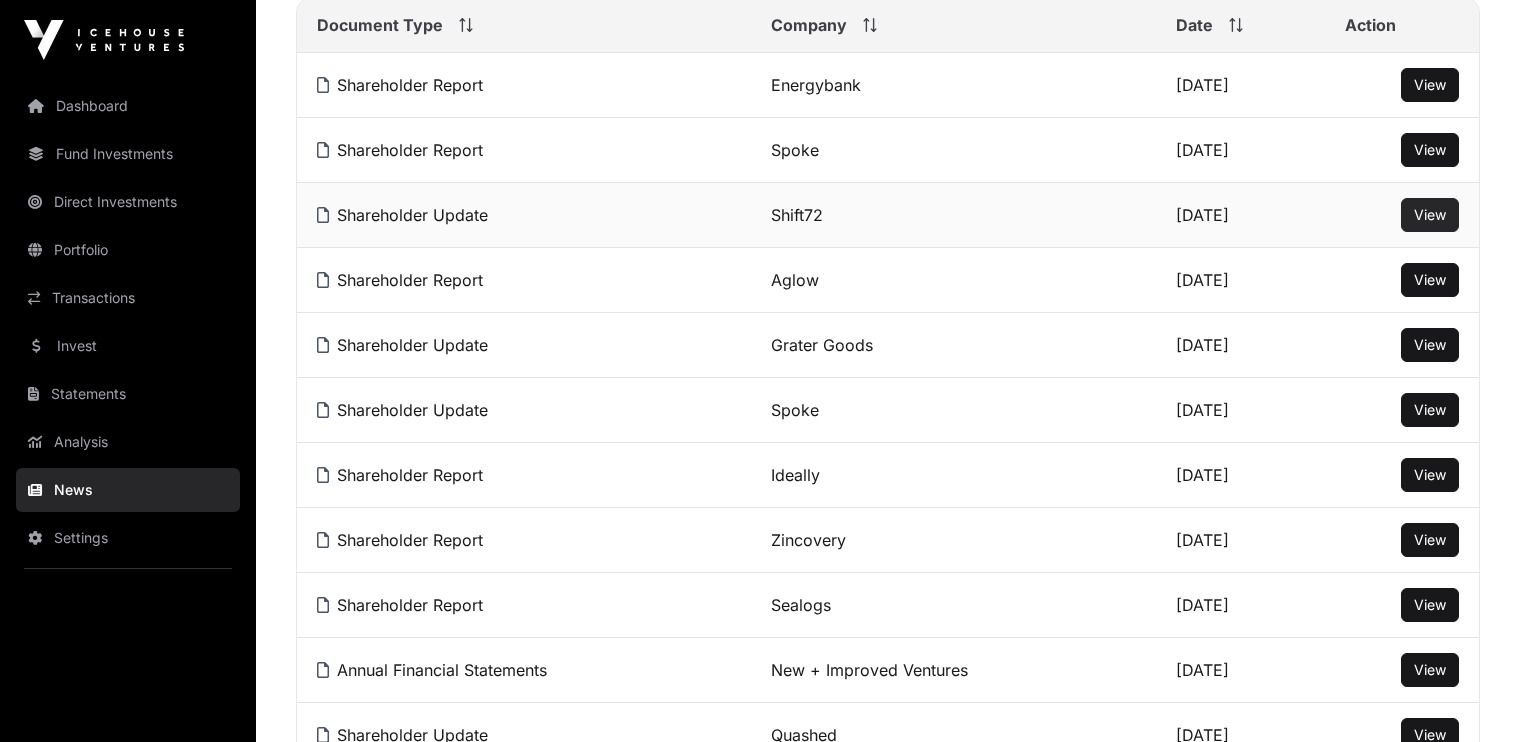 click on "View" 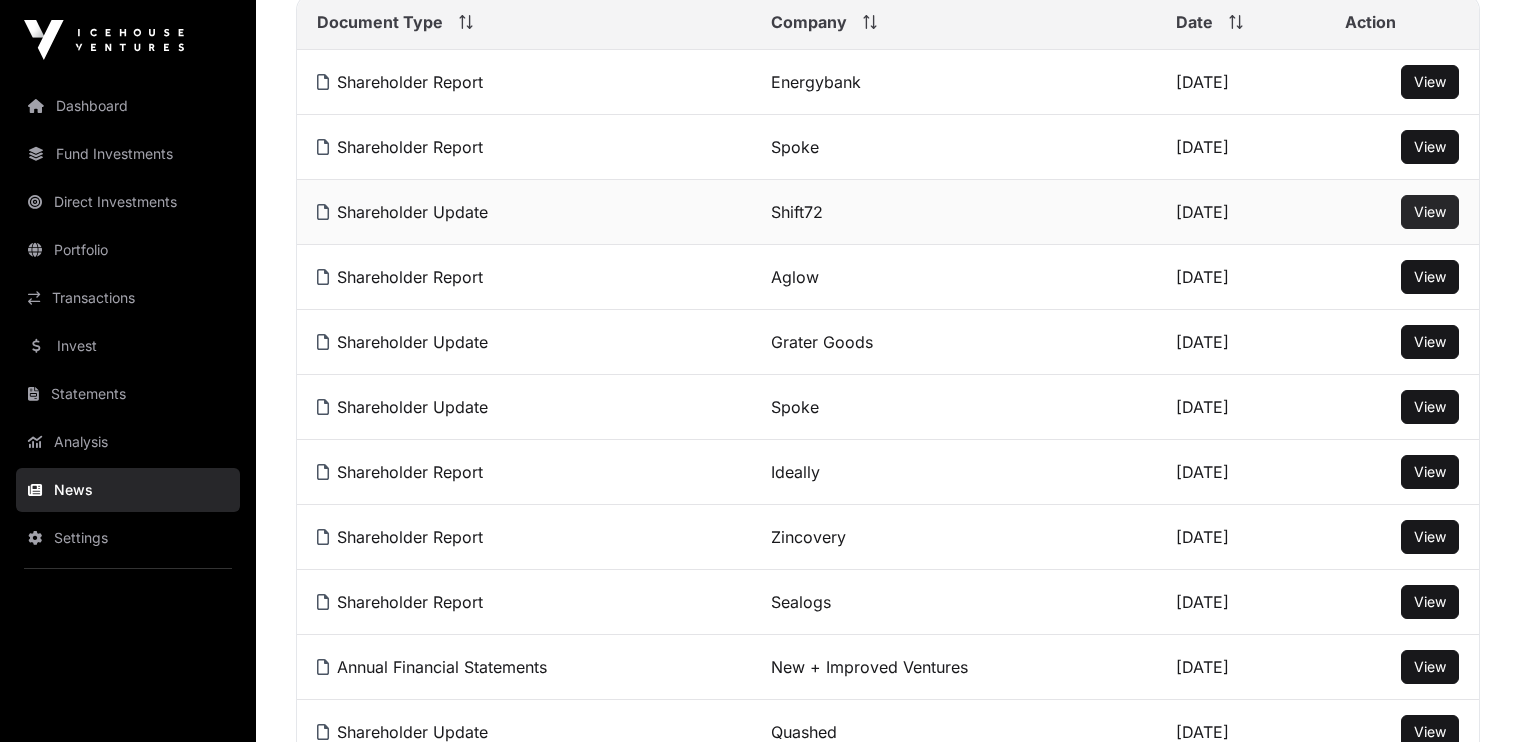 scroll, scrollTop: 339, scrollLeft: 0, axis: vertical 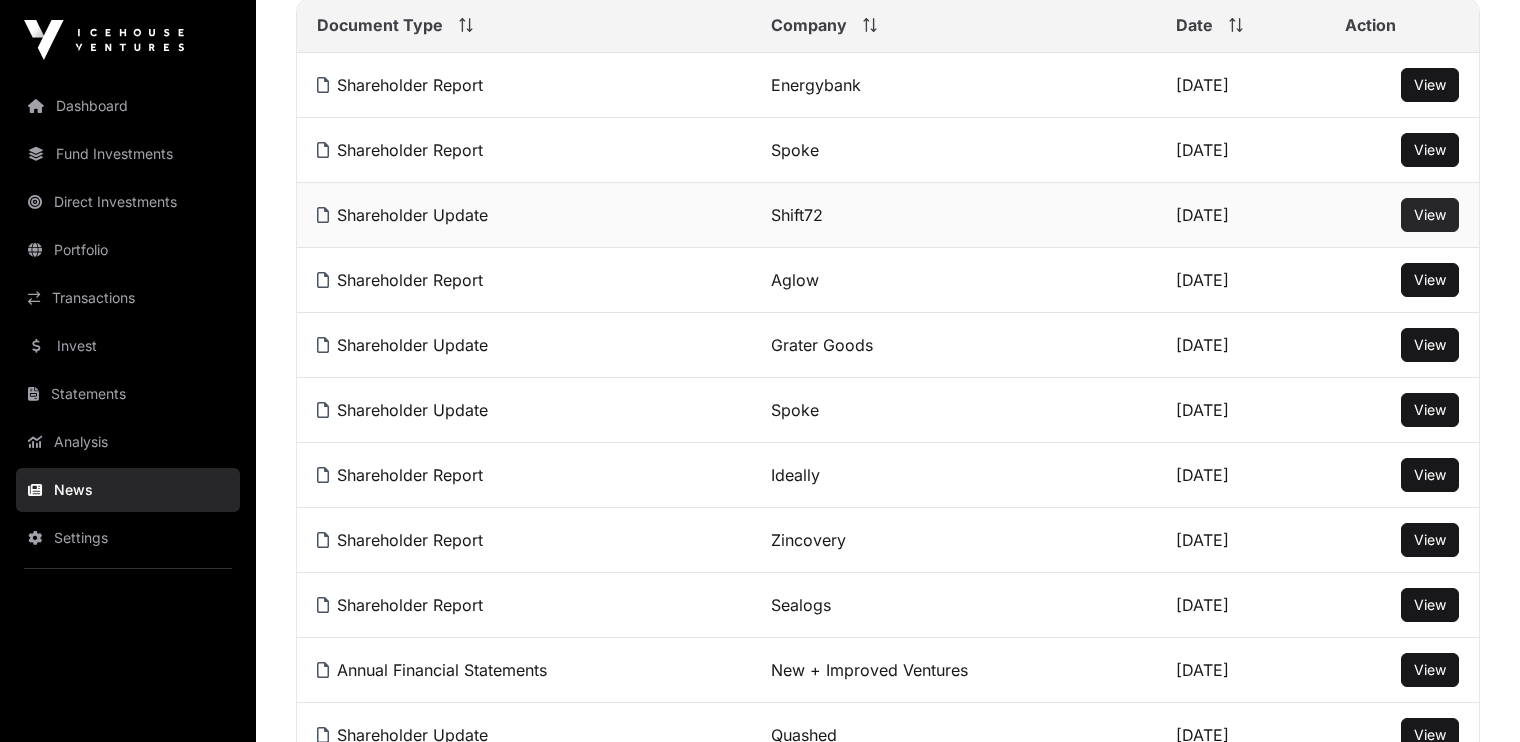 click on "View" 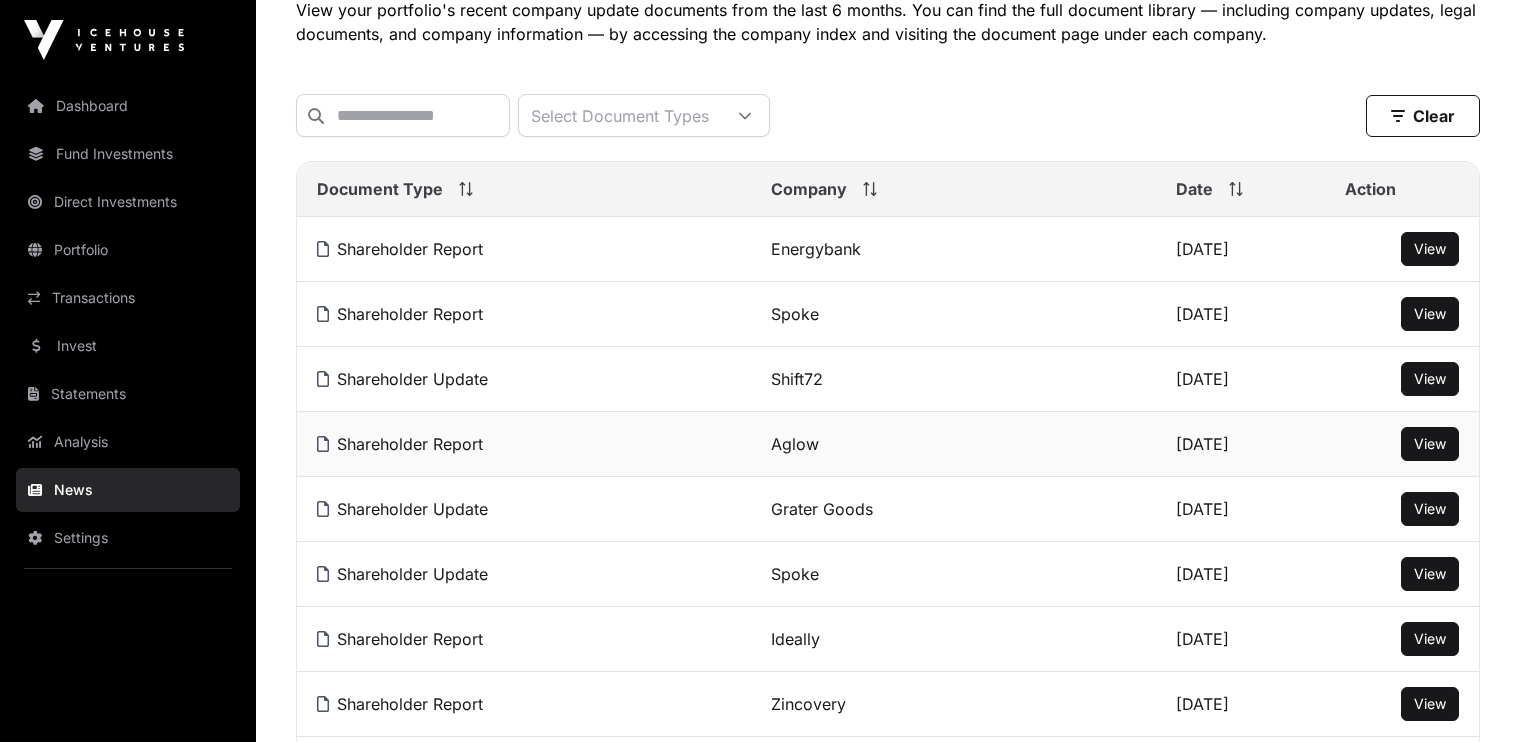 scroll, scrollTop: 158, scrollLeft: 0, axis: vertical 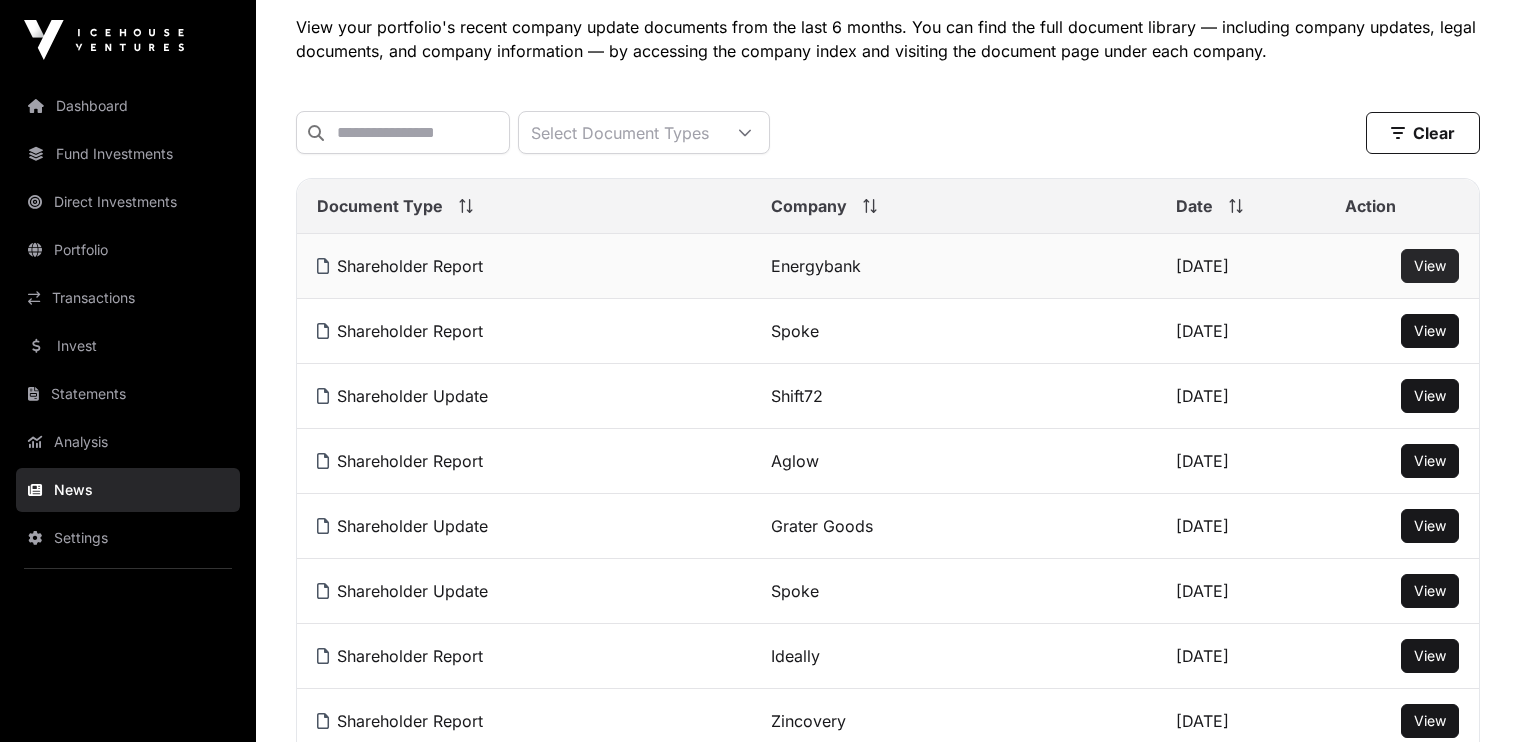 click on "View" 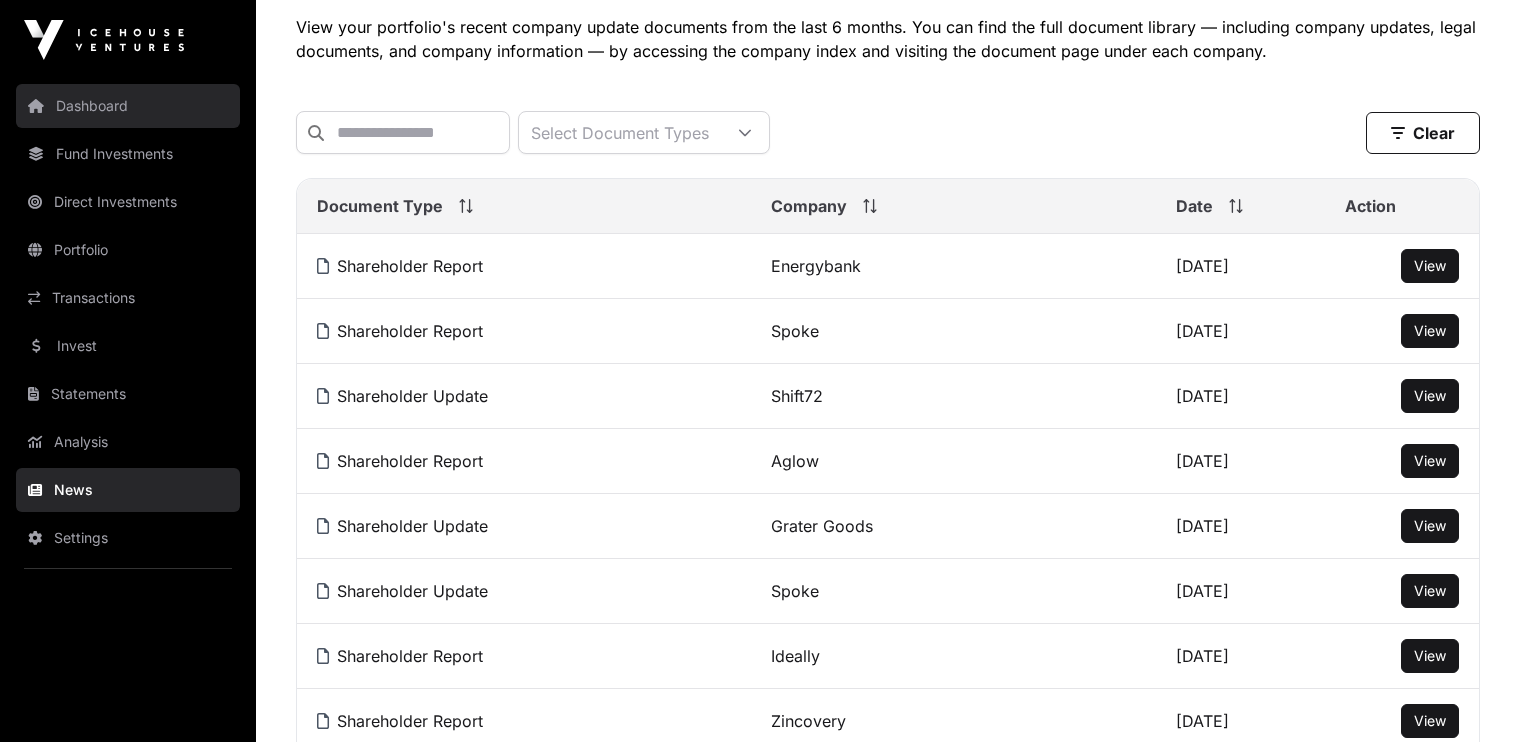 click on "Dashboard" 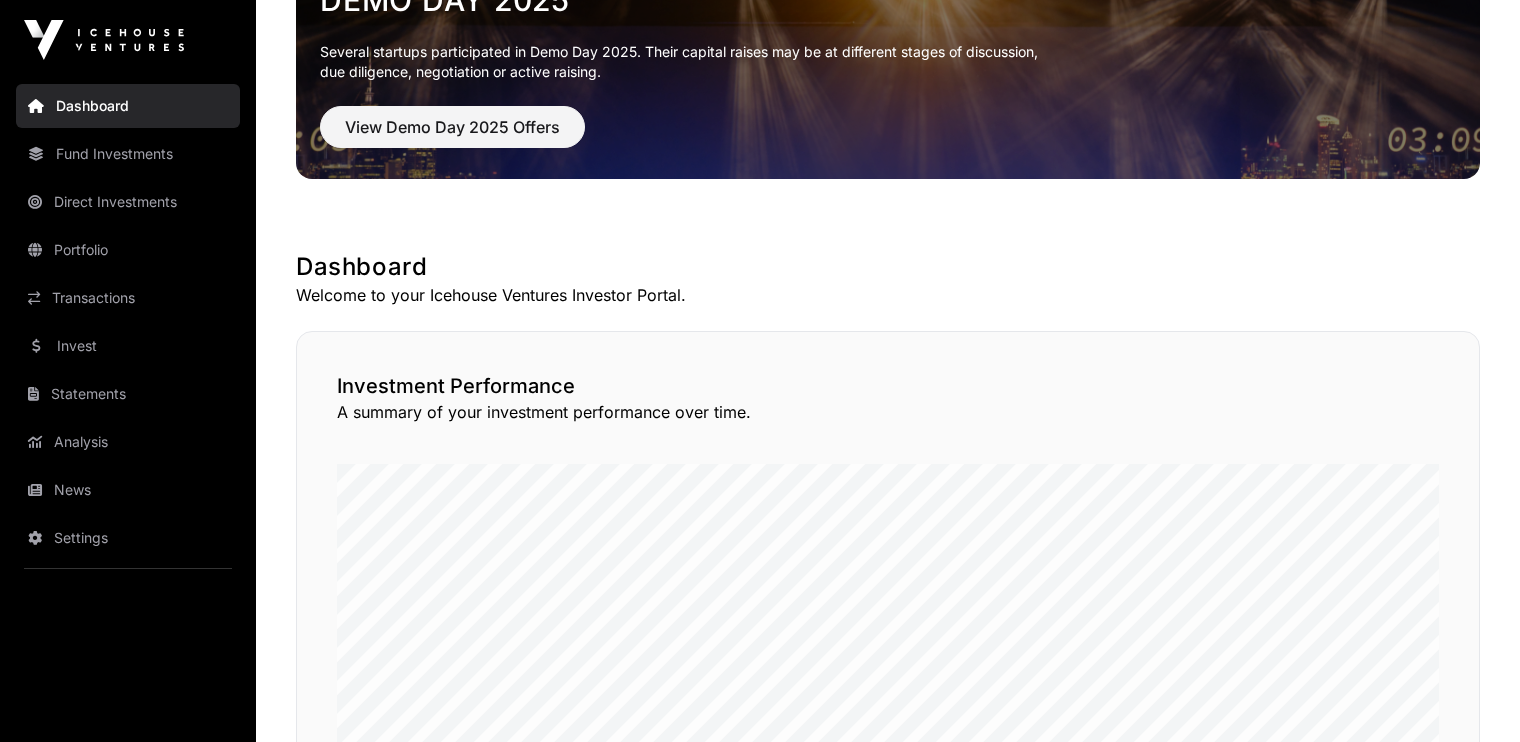 scroll, scrollTop: 0, scrollLeft: 0, axis: both 